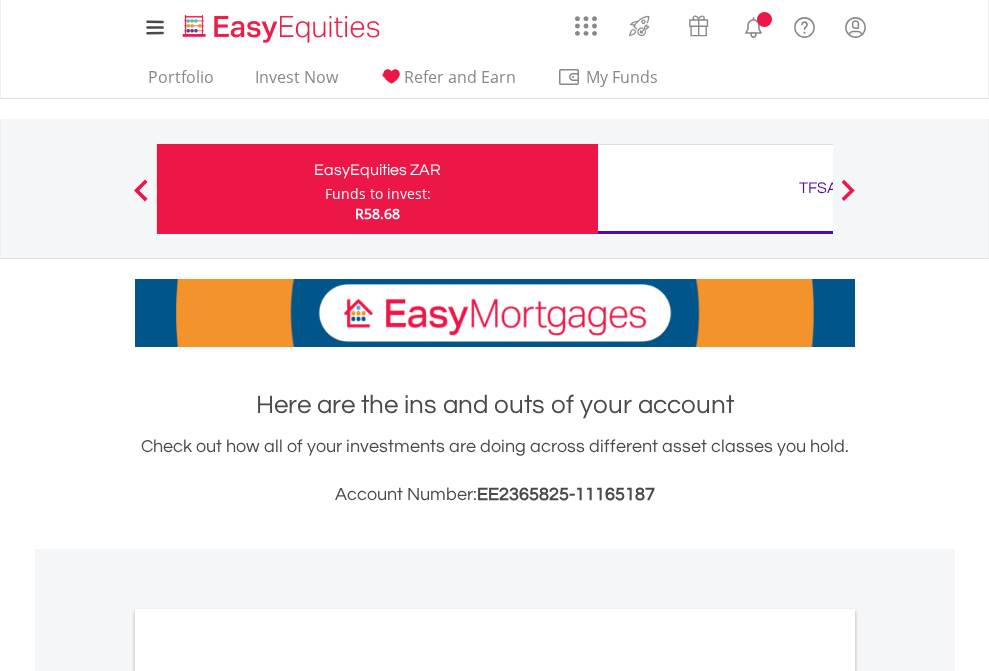 scroll, scrollTop: 0, scrollLeft: 0, axis: both 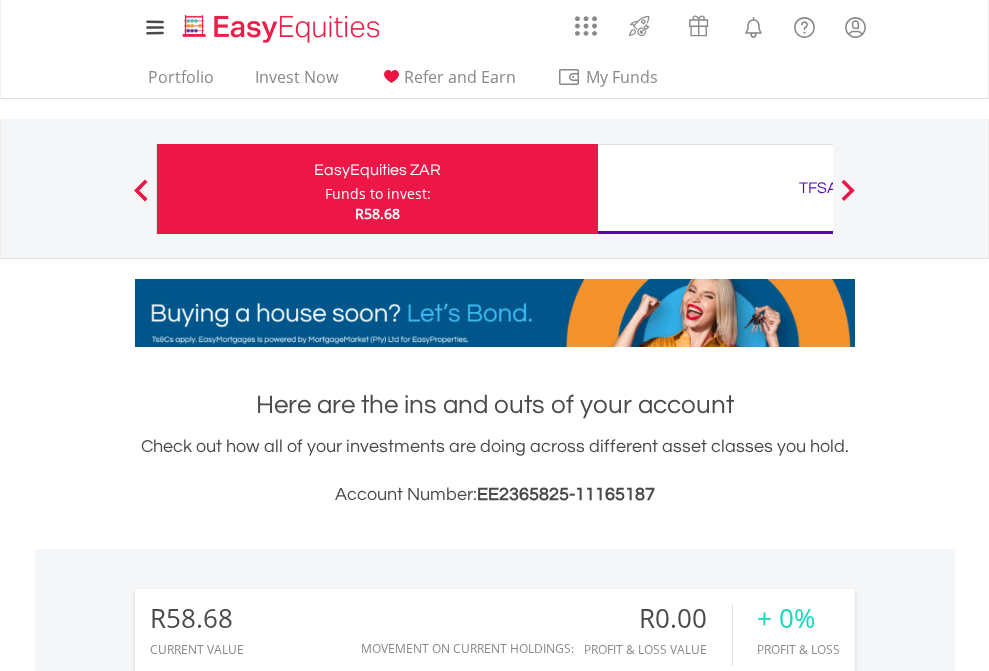 click on "Funds to invest:" at bounding box center [378, 194] 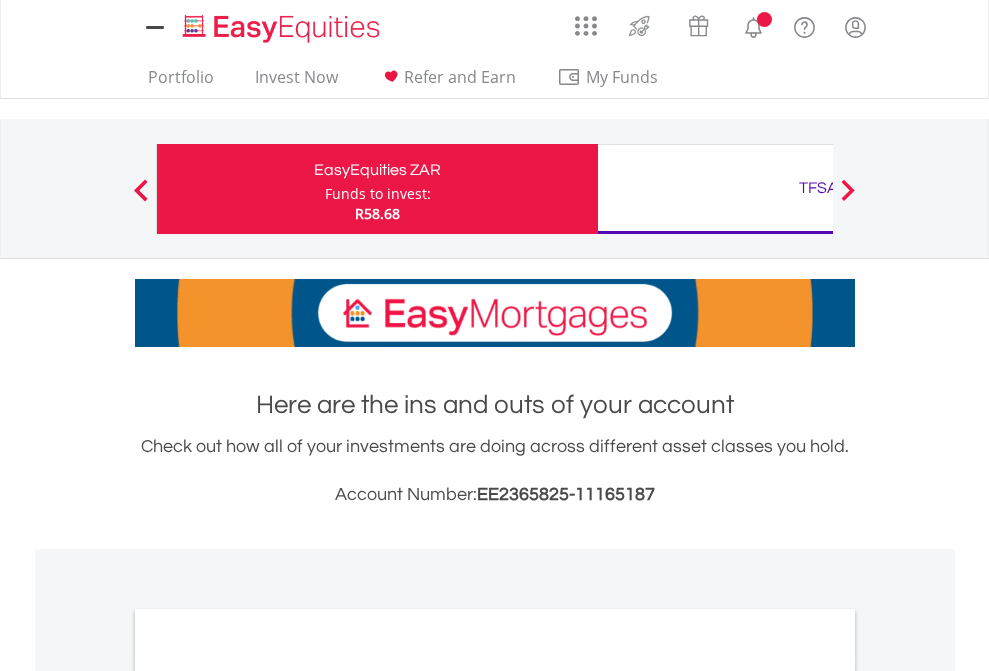 scroll, scrollTop: 0, scrollLeft: 0, axis: both 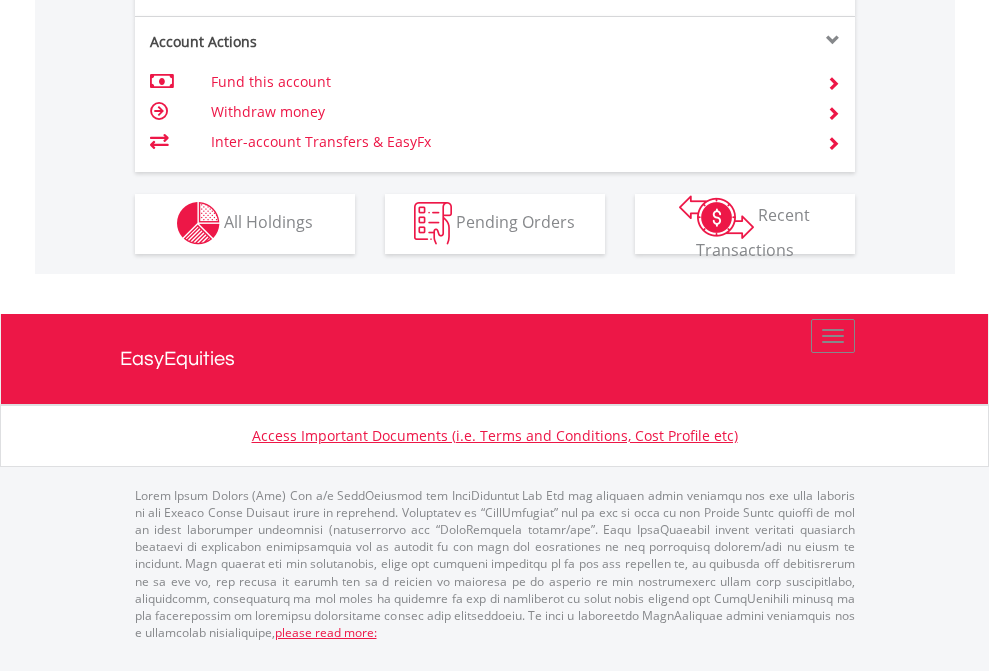 click on "Investment types" at bounding box center (706, -353) 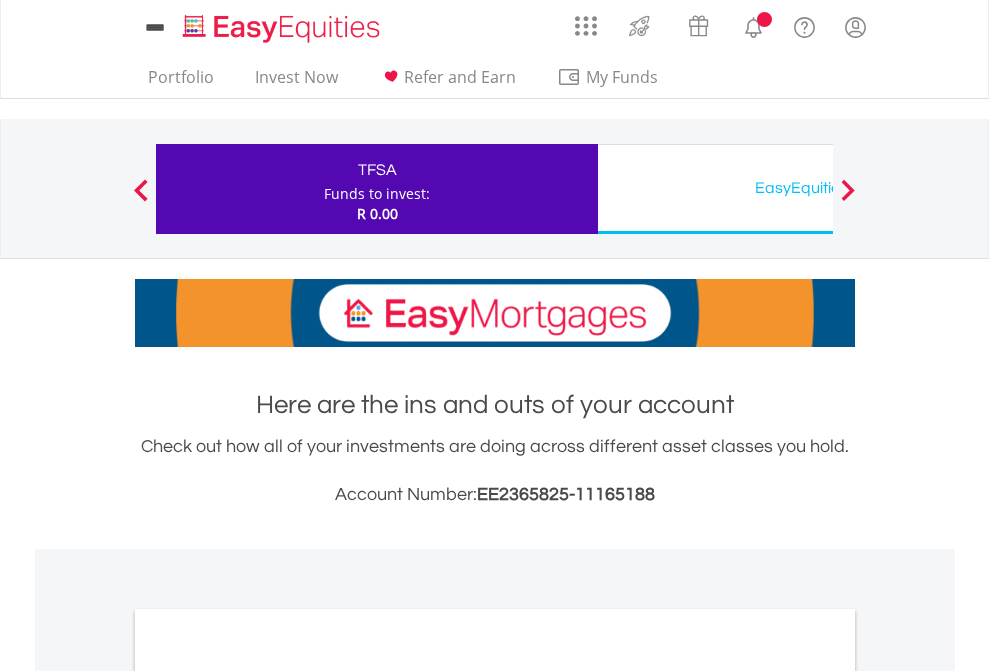 scroll, scrollTop: 0, scrollLeft: 0, axis: both 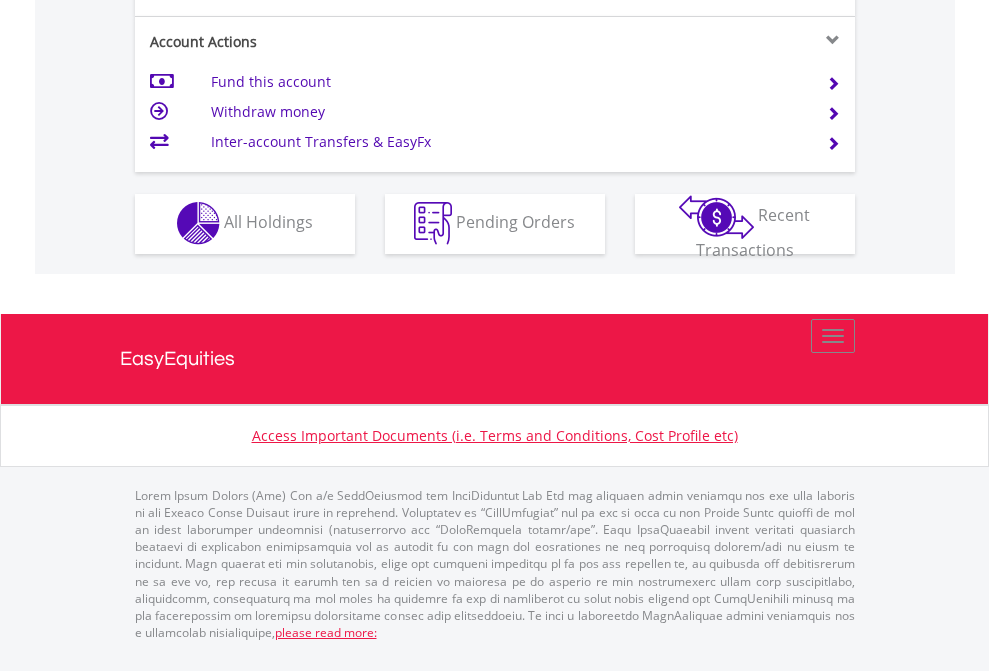 click on "Investment types" at bounding box center [706, -353] 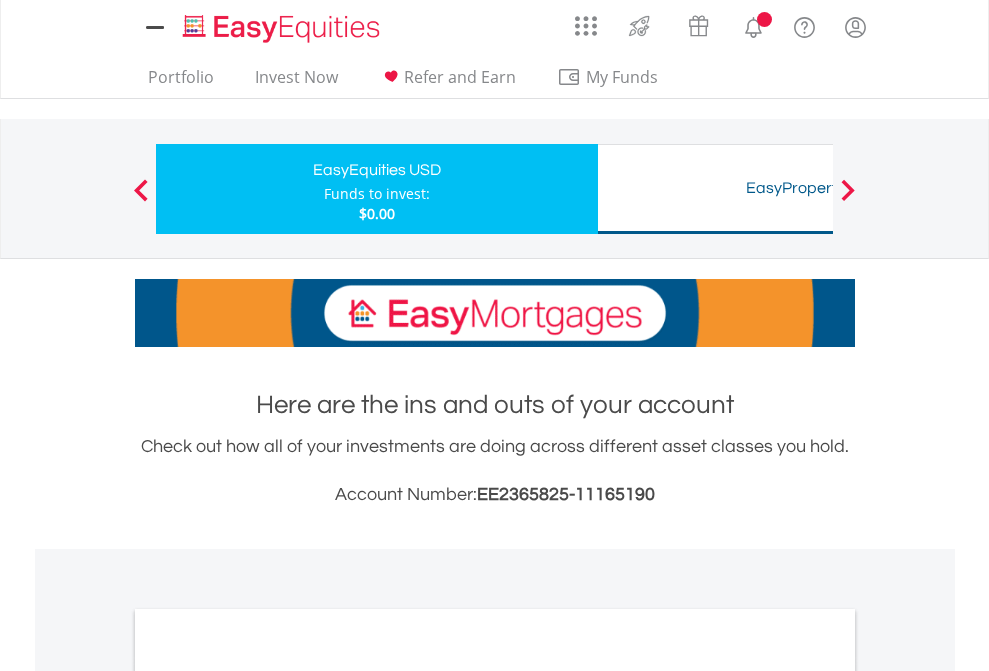 scroll, scrollTop: 0, scrollLeft: 0, axis: both 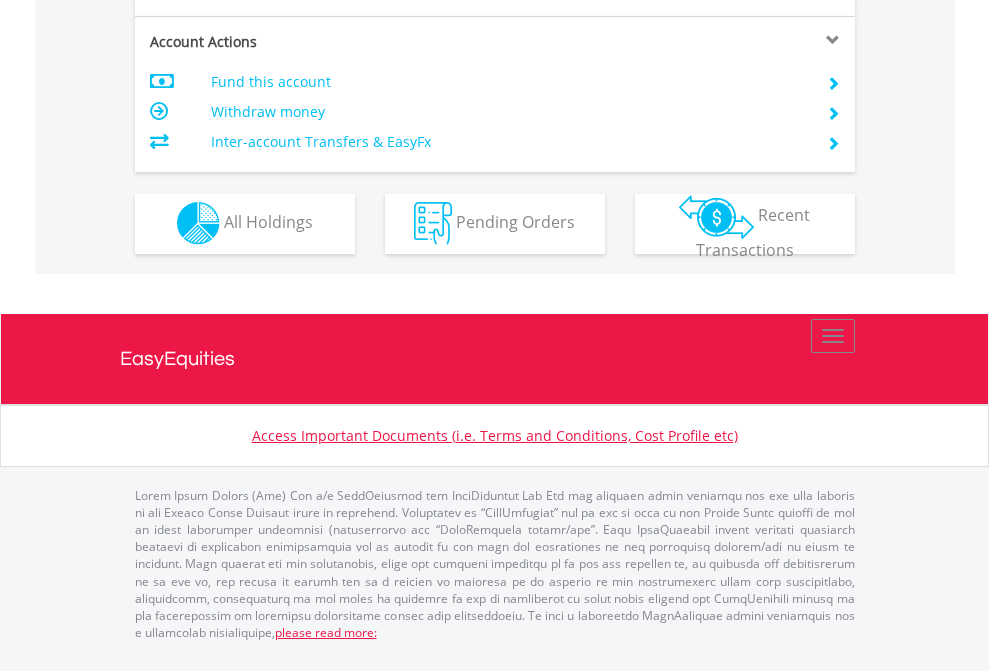 click on "Investment types" at bounding box center (706, -353) 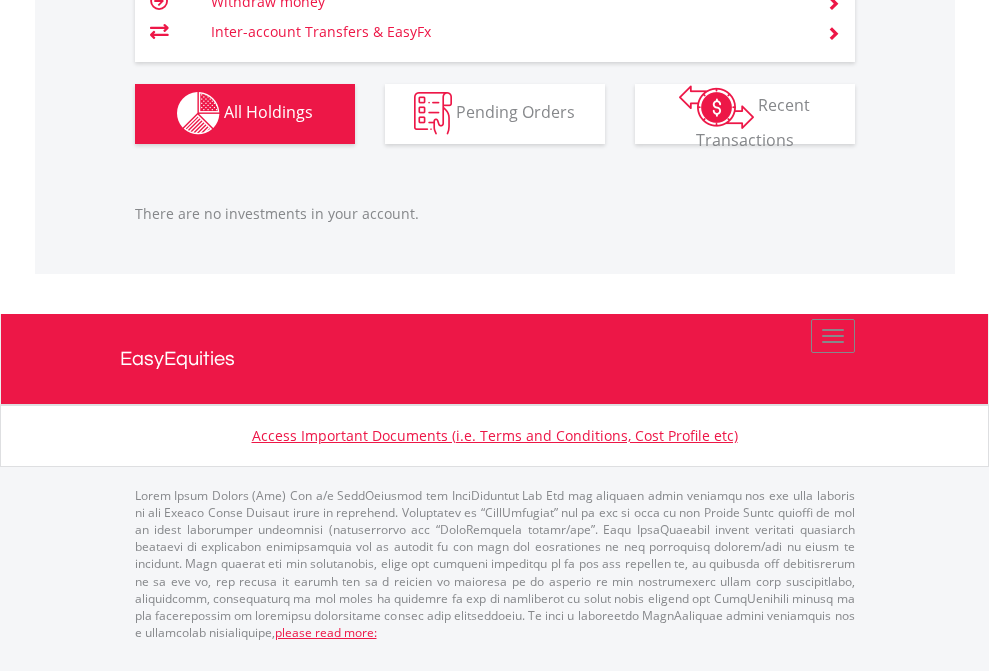 scroll, scrollTop: 1980, scrollLeft: 0, axis: vertical 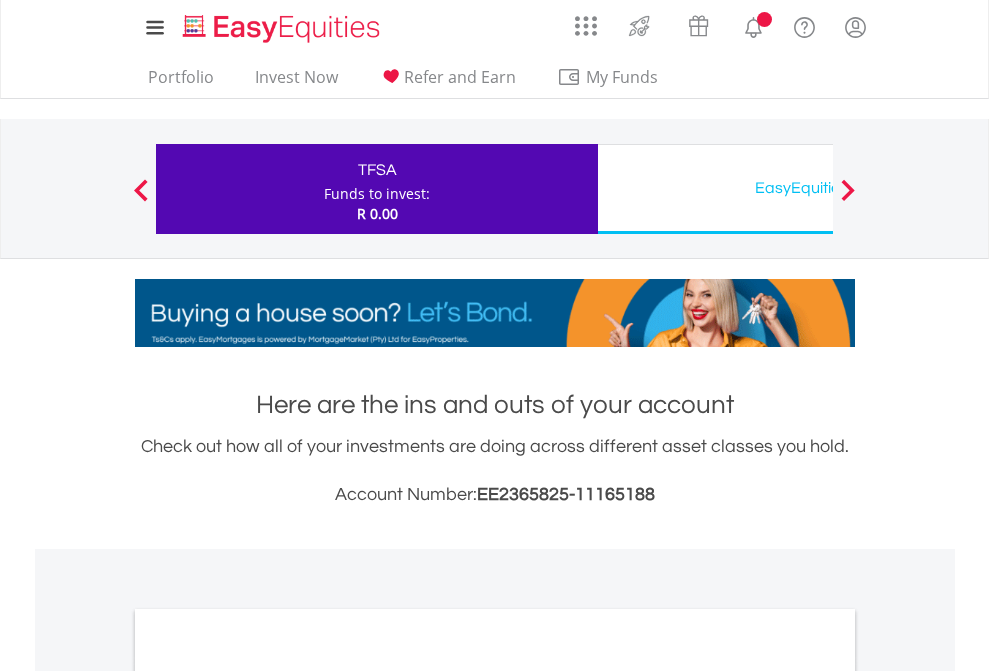click on "All Holdings" at bounding box center [268, 1096] 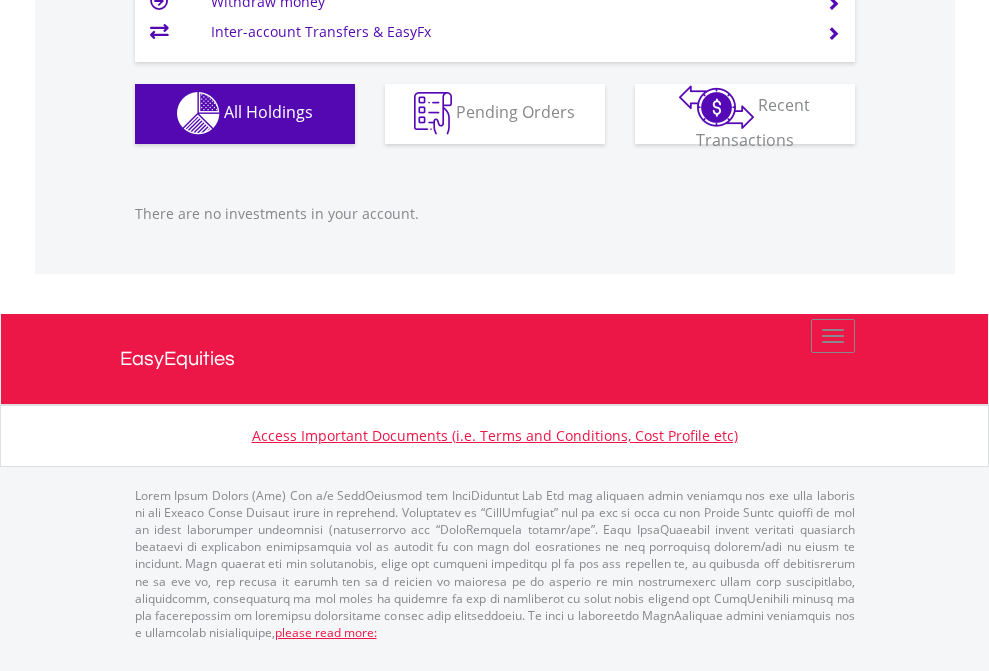 scroll, scrollTop: 1980, scrollLeft: 0, axis: vertical 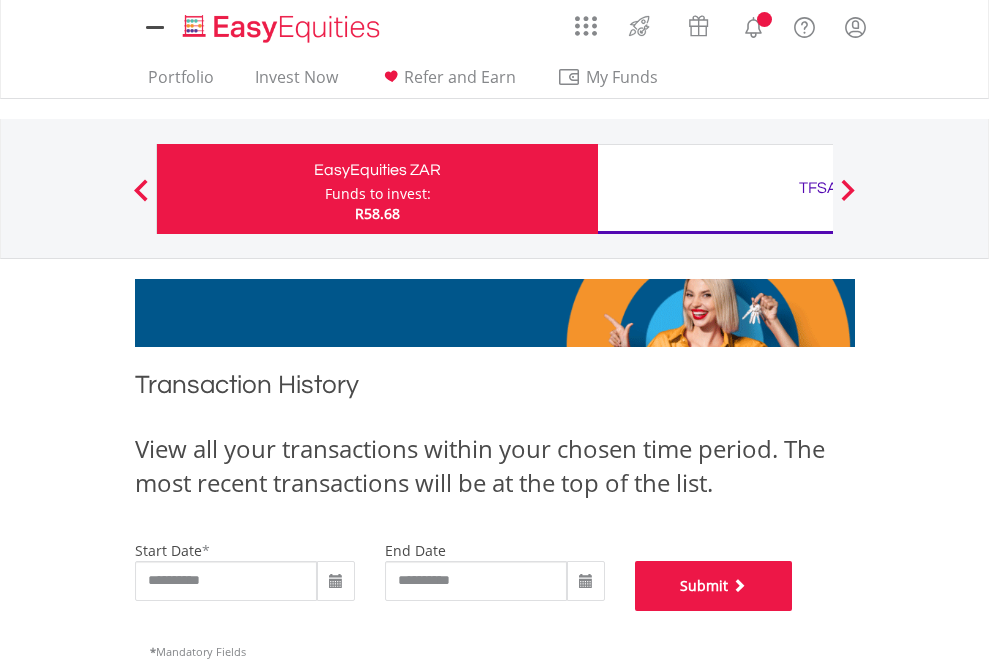 click on "Submit" at bounding box center (714, 586) 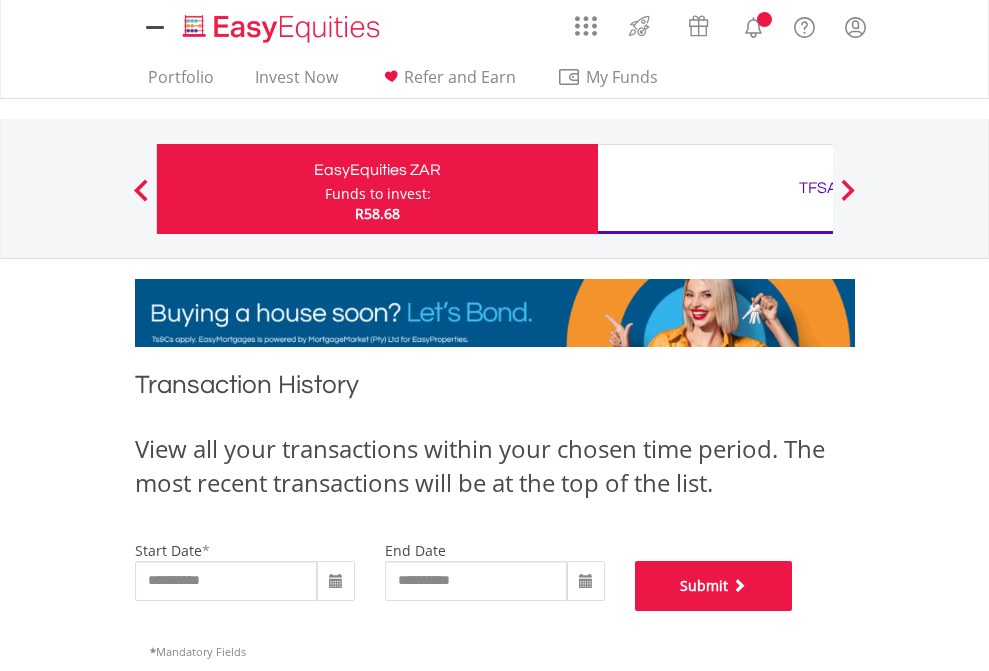 scroll, scrollTop: 811, scrollLeft: 0, axis: vertical 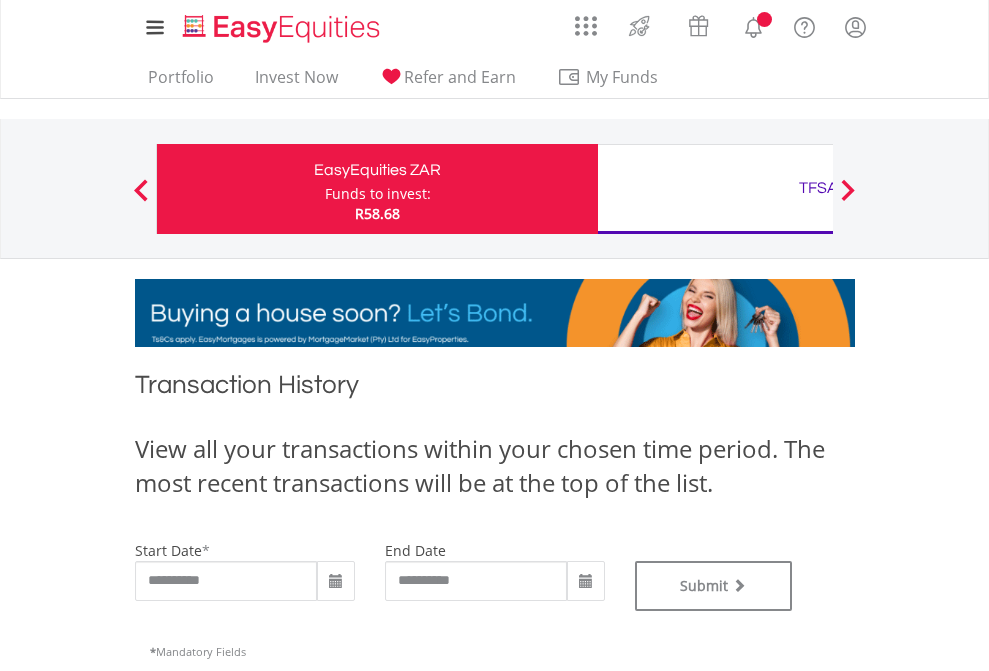 click on "TFSA" at bounding box center (818, 188) 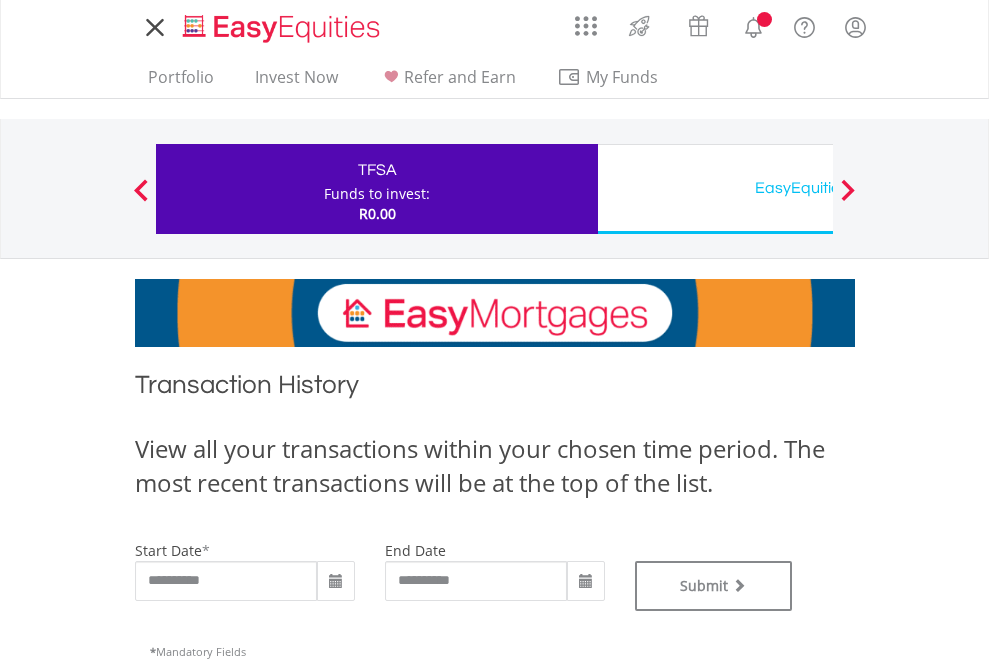 scroll, scrollTop: 0, scrollLeft: 0, axis: both 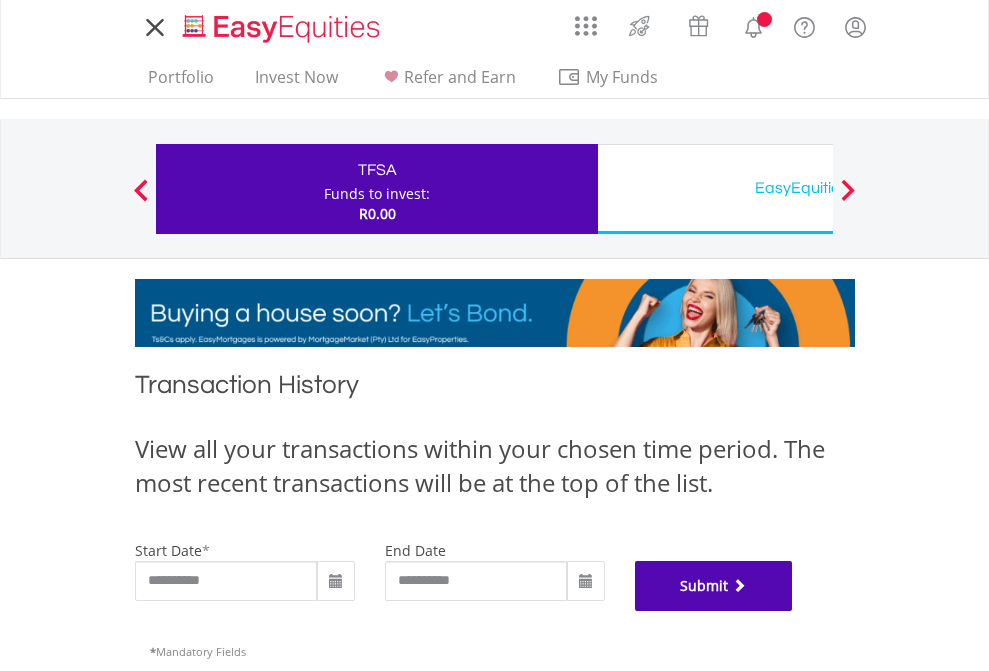click on "Submit" at bounding box center (714, 586) 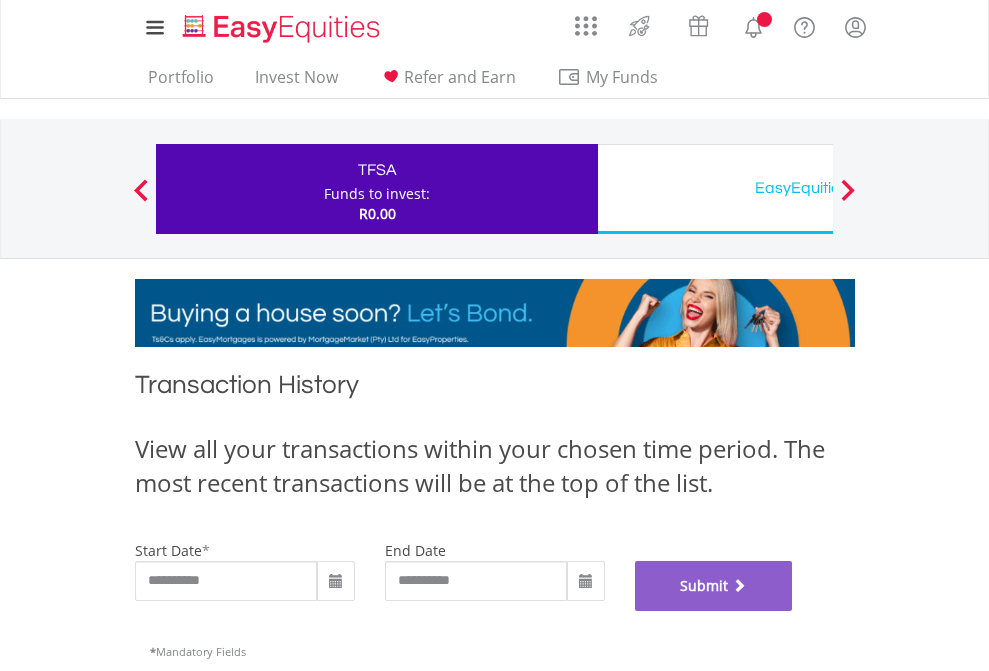 scroll, scrollTop: 811, scrollLeft: 0, axis: vertical 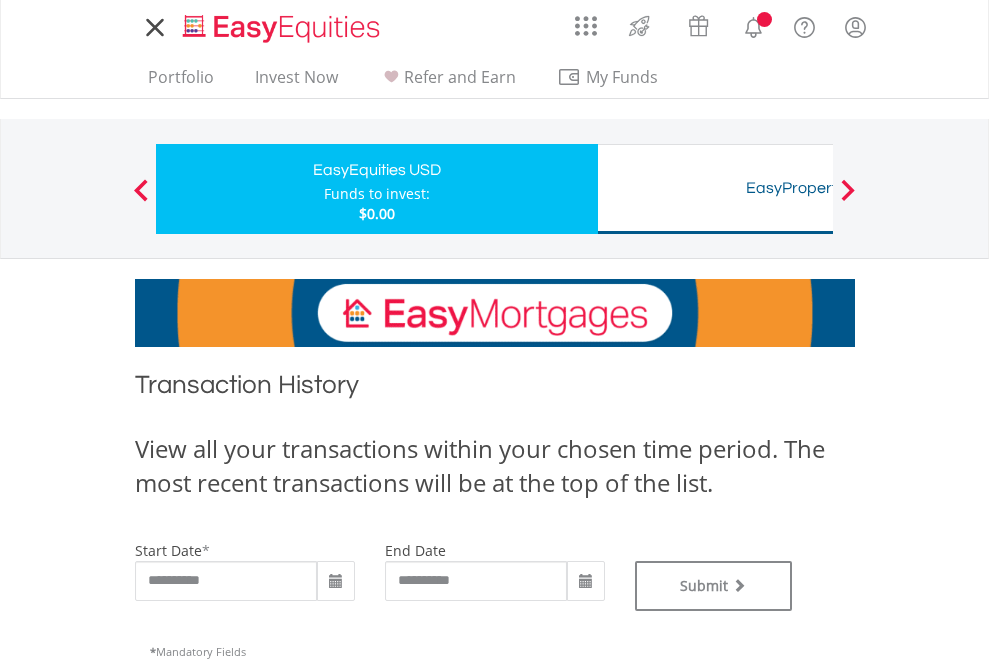 type on "**********" 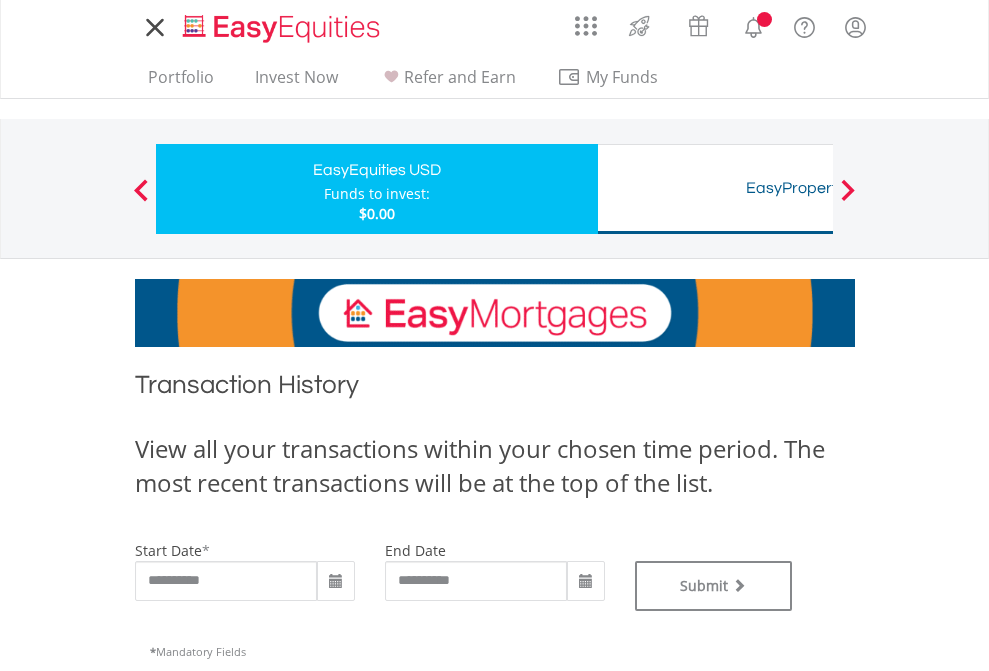 scroll, scrollTop: 0, scrollLeft: 0, axis: both 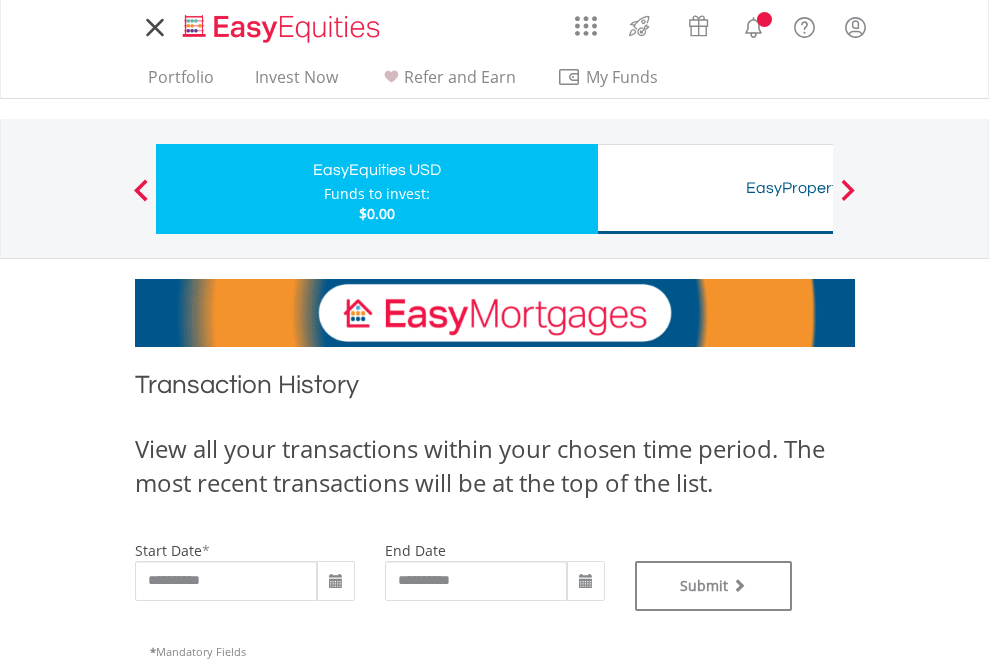 type on "**********" 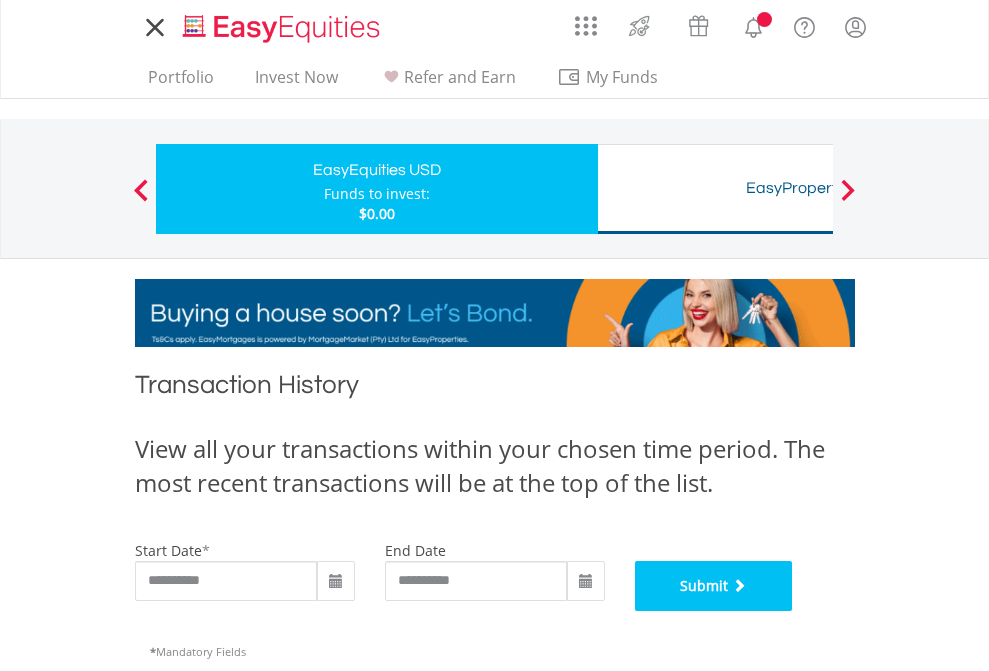 click on "Submit" at bounding box center (714, 586) 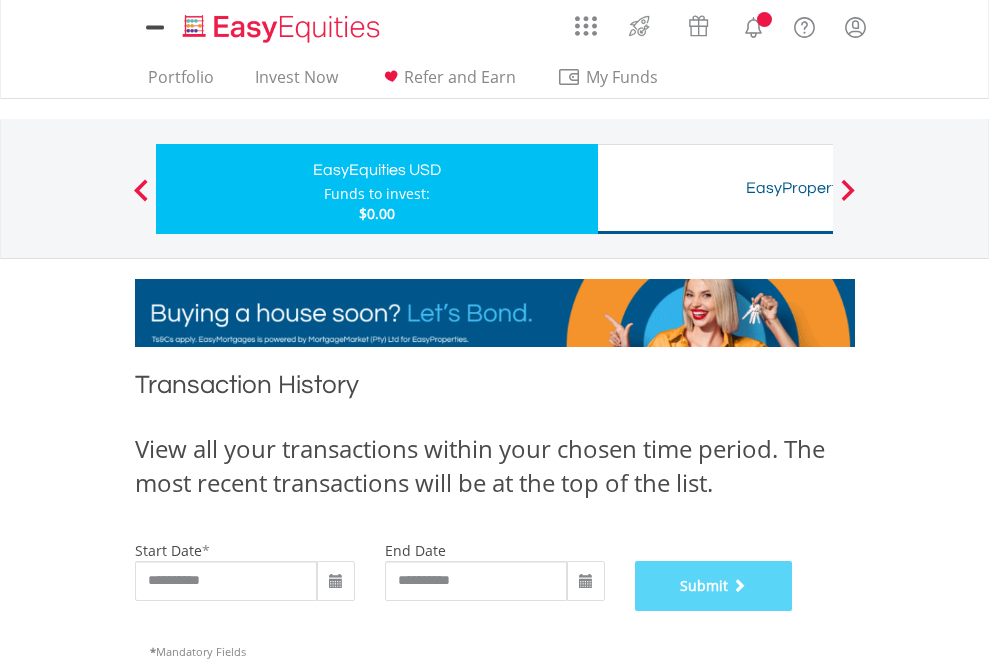 scroll, scrollTop: 811, scrollLeft: 0, axis: vertical 